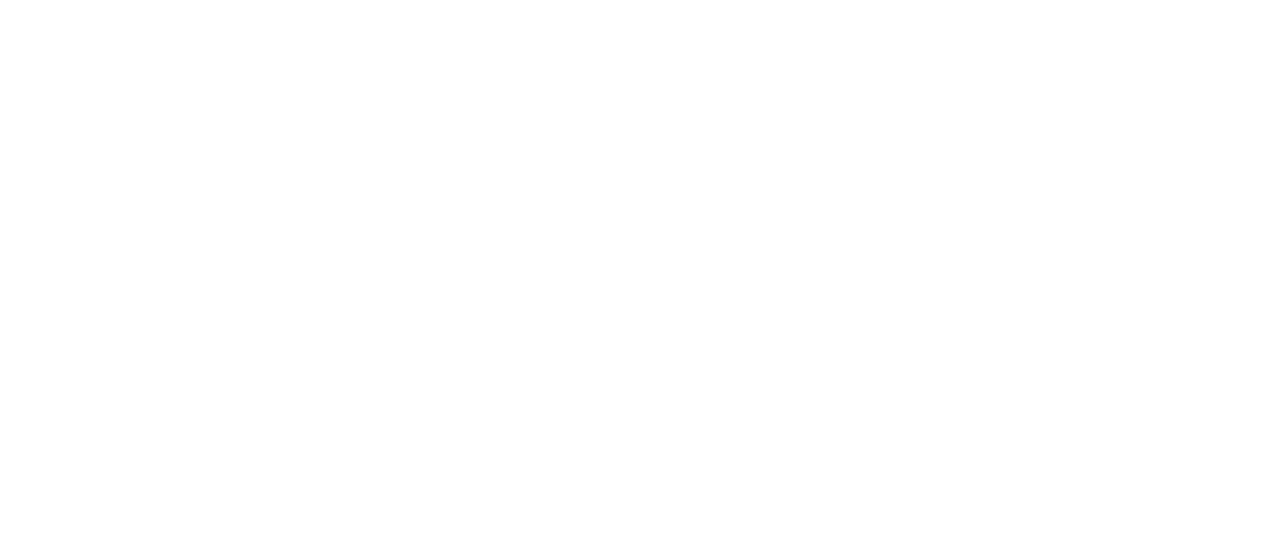 scroll, scrollTop: 0, scrollLeft: 0, axis: both 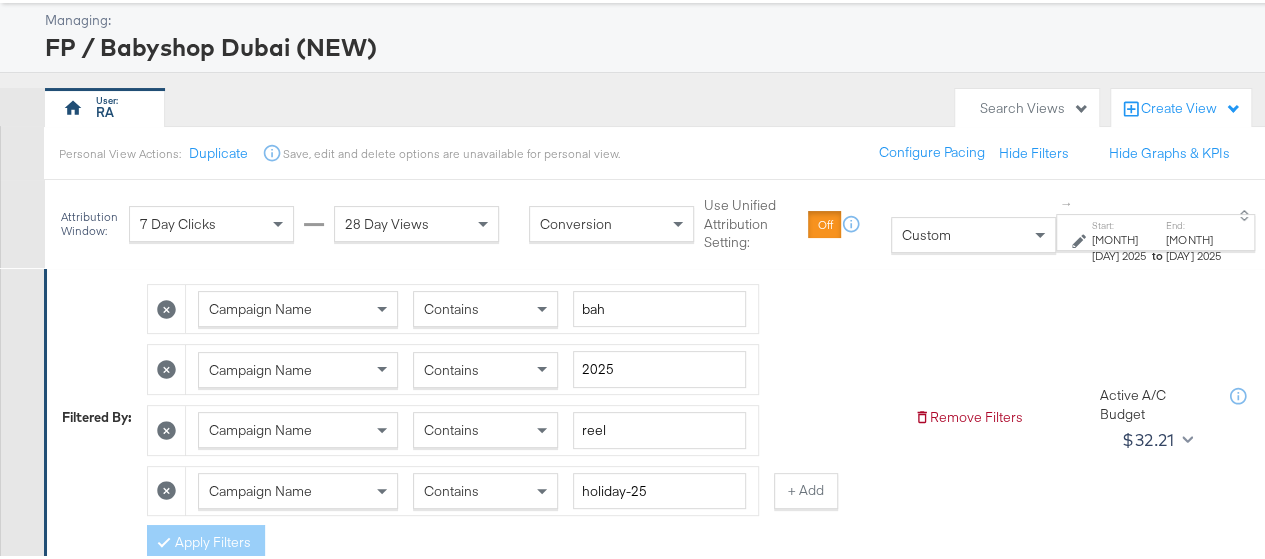 click on "[MONTH] [DAY] 2025" at bounding box center (1120, 244) 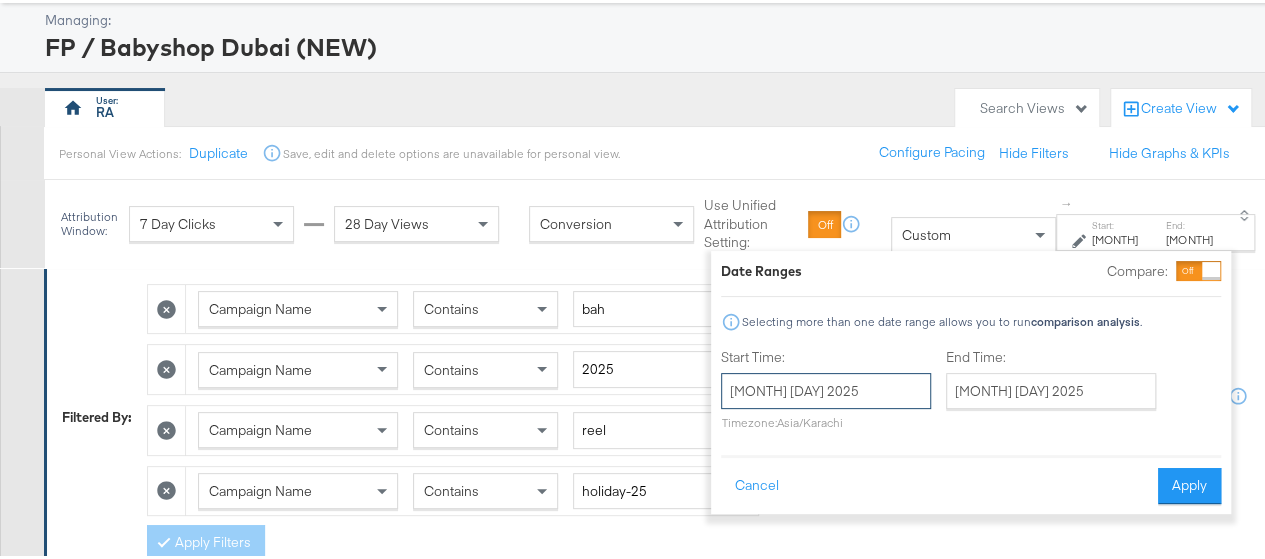 click on "May 1st 2025" at bounding box center [826, 388] 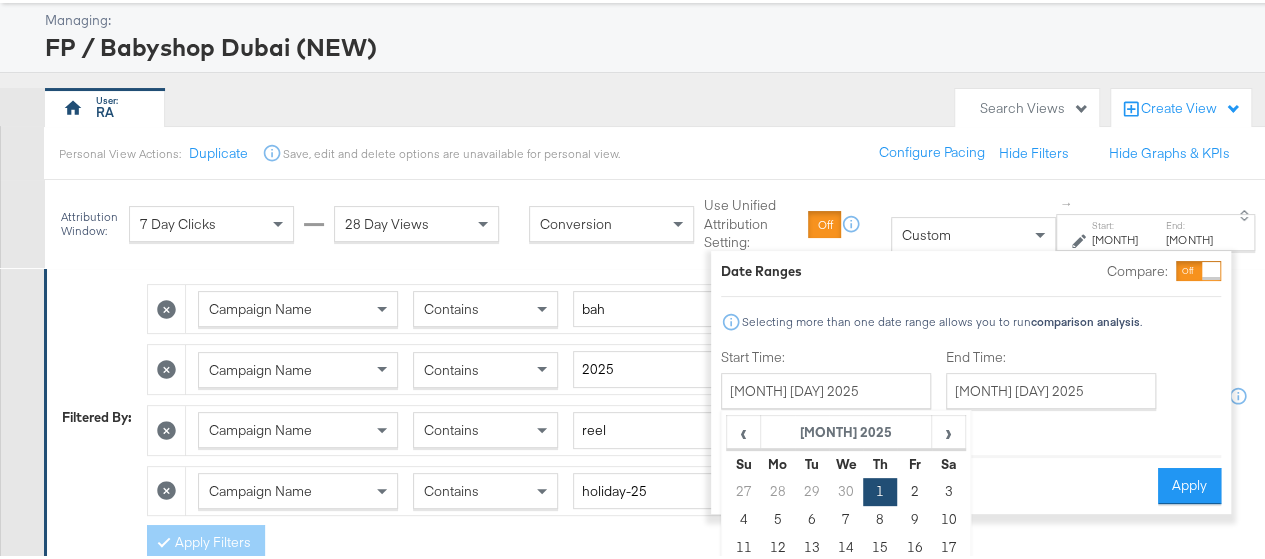 click on "Date Ranges Compare:  Selecting more than one date range allows you to run  comparison analysis . Start Time: May 1st 2025 ‹ May 2025 › Su Mo Tu We Th Fr Sa 27 28 29 30 1 2 3 4 5 6 7 8 9 10 11 12 13 14 15 16 17 18 19 20 21 22 23 24 25 26 27 28 29 30 31 1 2 3 4 5 6 7 Timezone:  Asia/Karachi End Time: July 20th 2025 ‹ July 2025 › Su Mo Tu We Th Fr Sa 29 30 1 2 3 4 5 6 7 8 9 10 11 12 13 14 15 16 17 18 19 20 21 22 23 24 25 26 27 28 29 30 31 1 2 3 4 5 6 7 8 9 Cancel Apply" at bounding box center [971, 379] 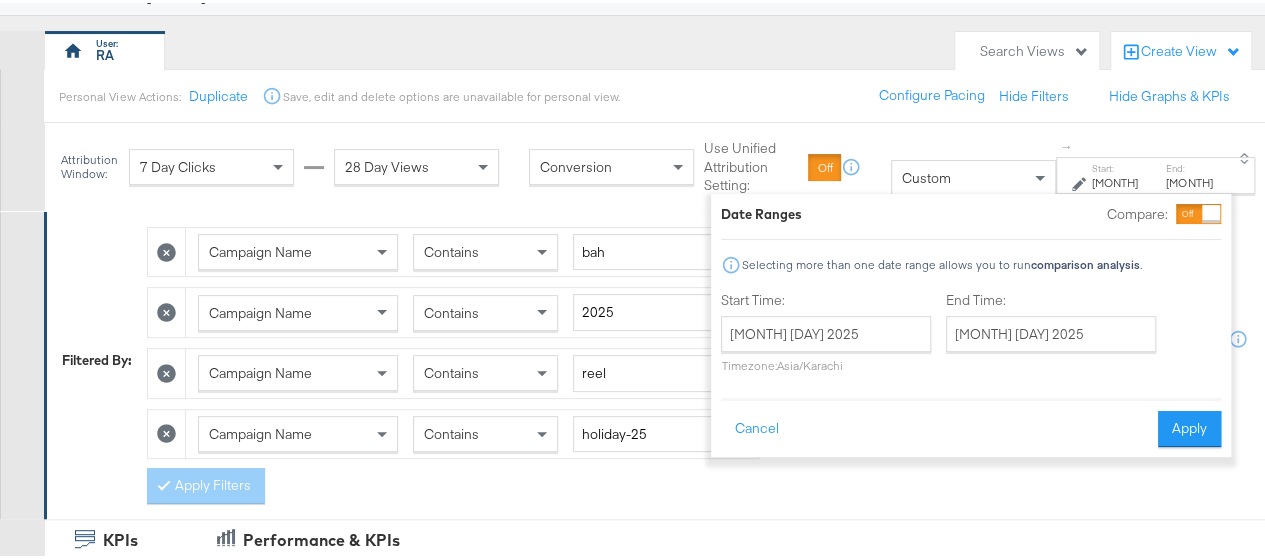 scroll, scrollTop: 200, scrollLeft: 0, axis: vertical 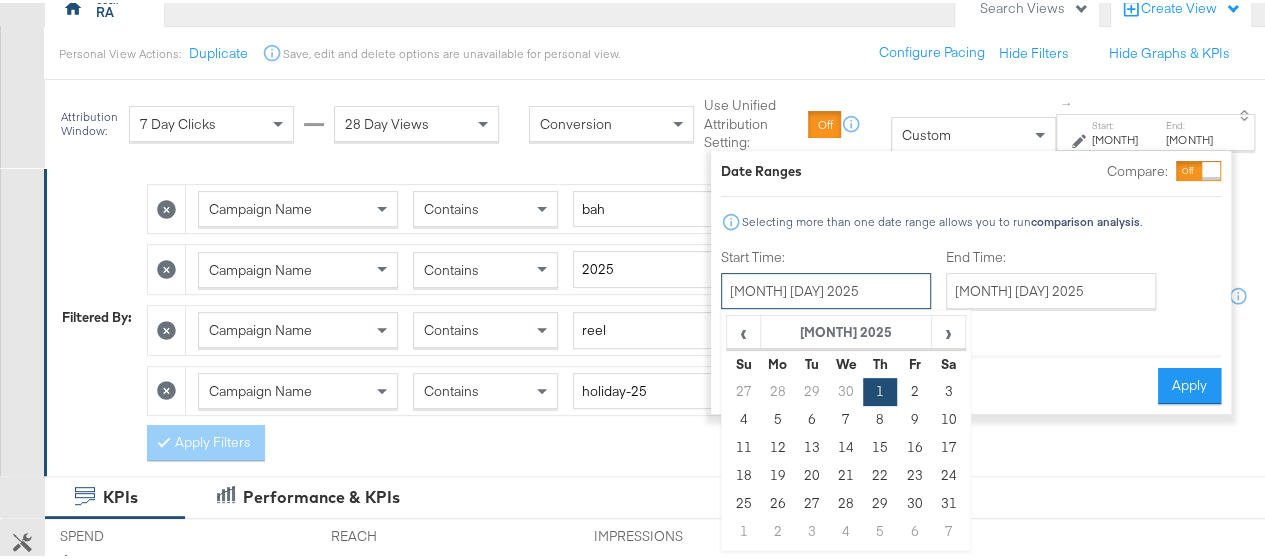 click on "May 1st 2025" at bounding box center [826, 288] 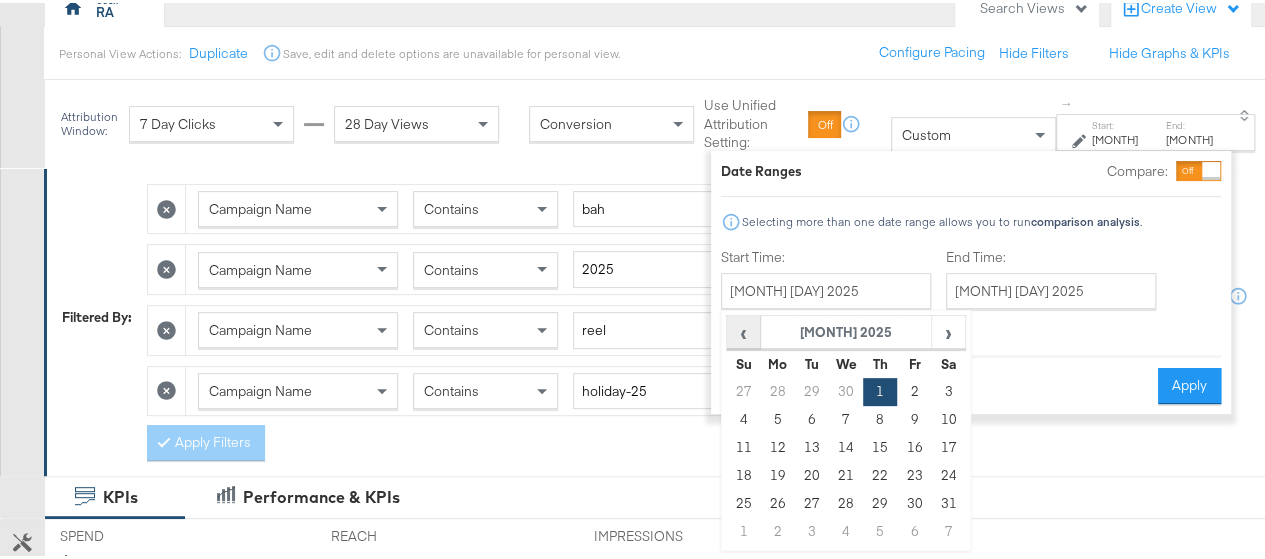 click on "‹" at bounding box center (743, 329) 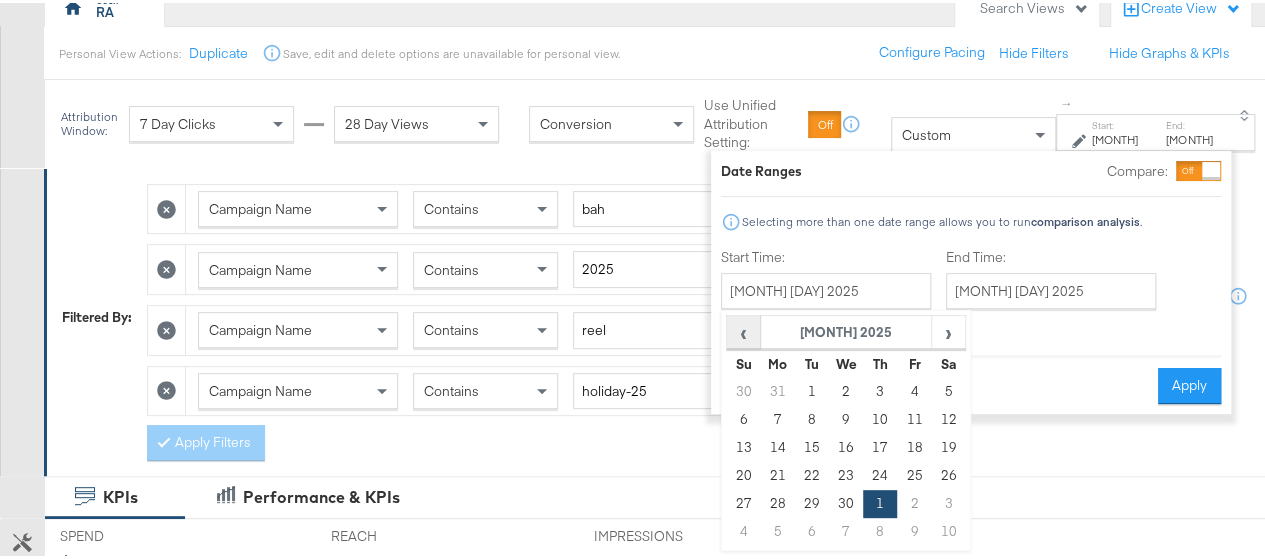 click on "‹" at bounding box center (743, 329) 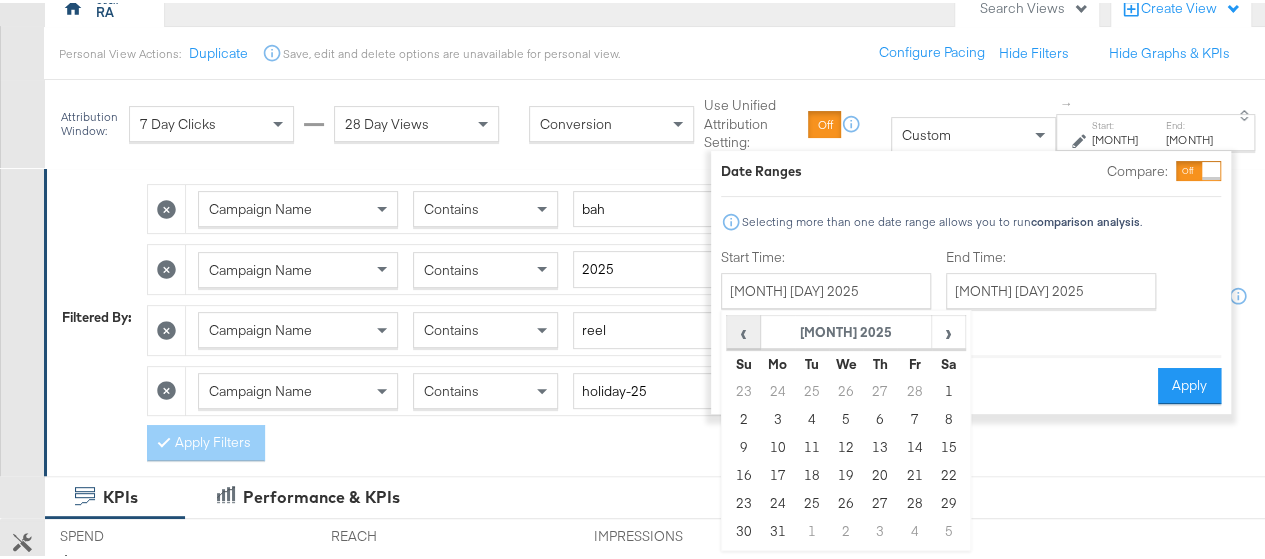 click on "‹" at bounding box center (743, 329) 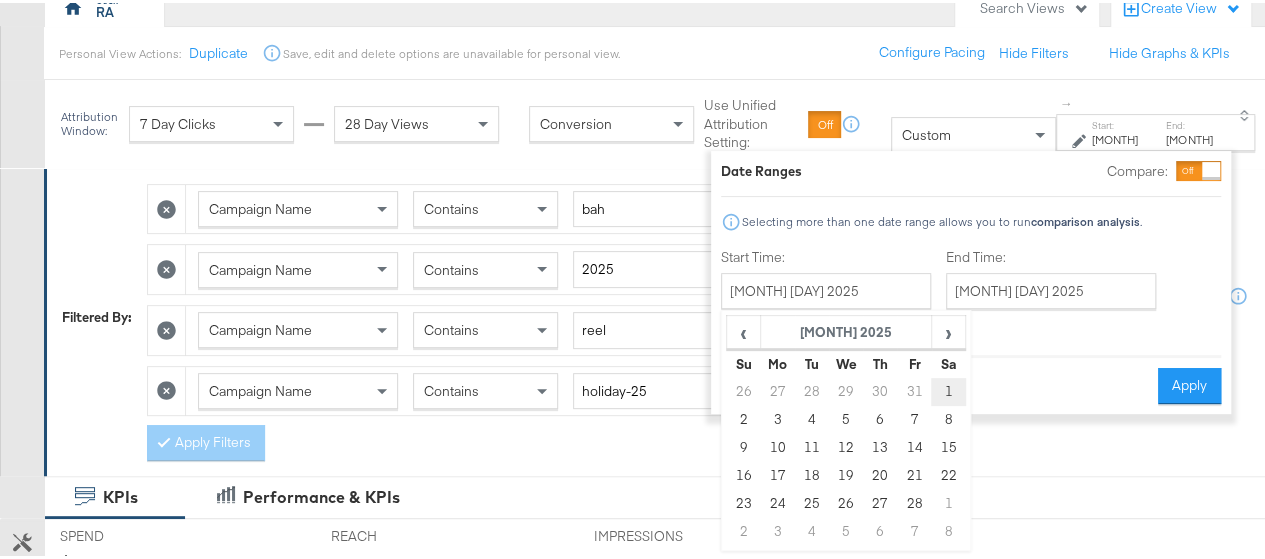 click on "1" at bounding box center (948, 389) 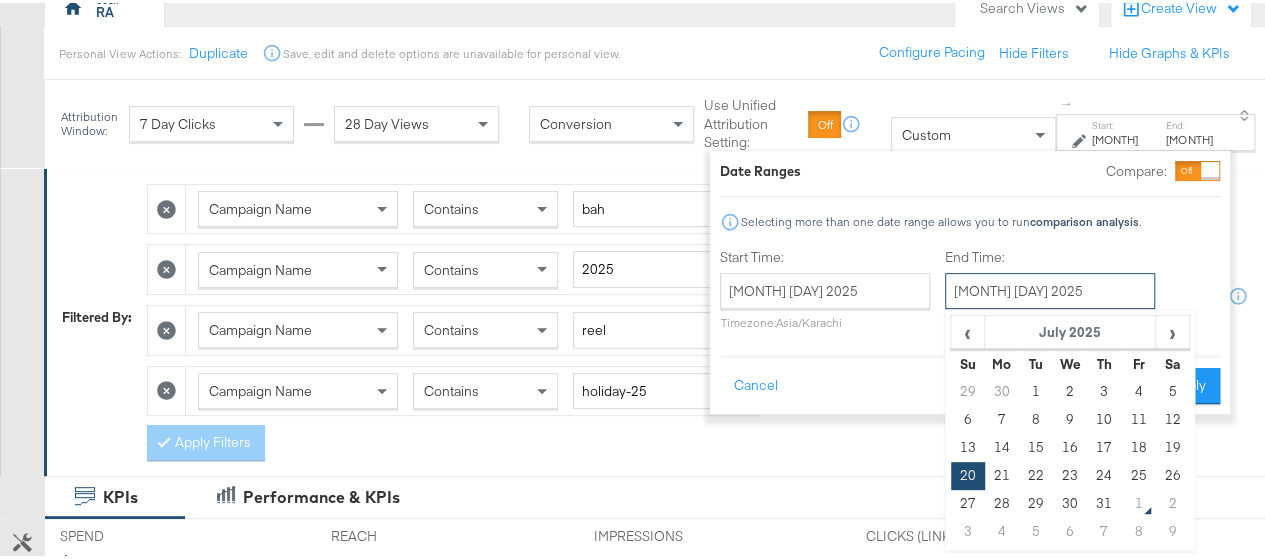 click on "July 20th 2025" at bounding box center (1050, 288) 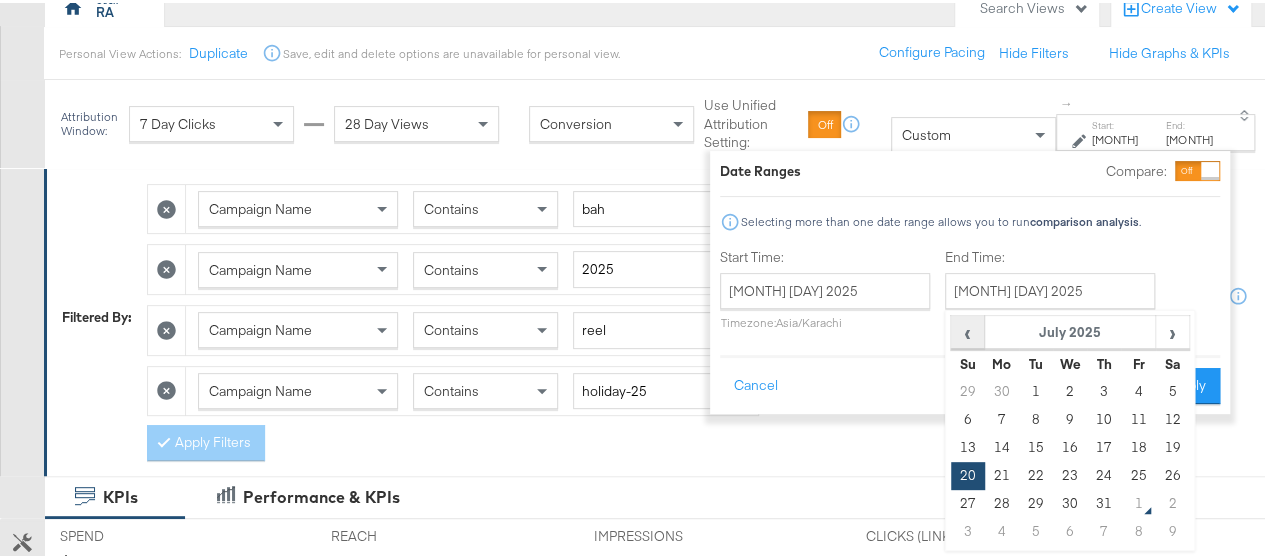 click on "‹" at bounding box center [967, 329] 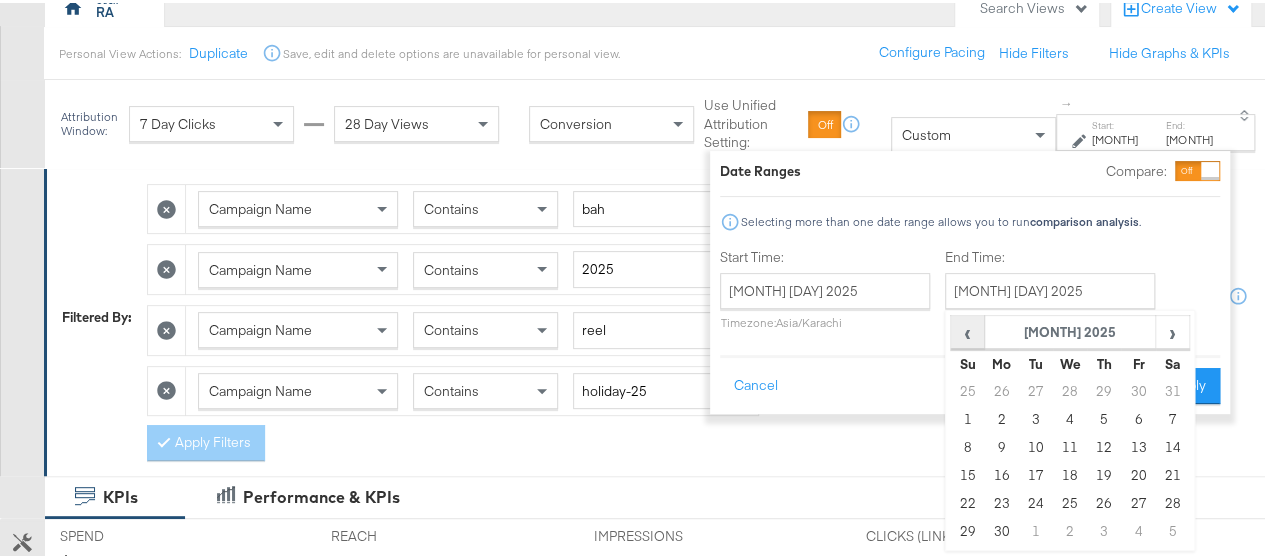 click on "‹" at bounding box center (967, 329) 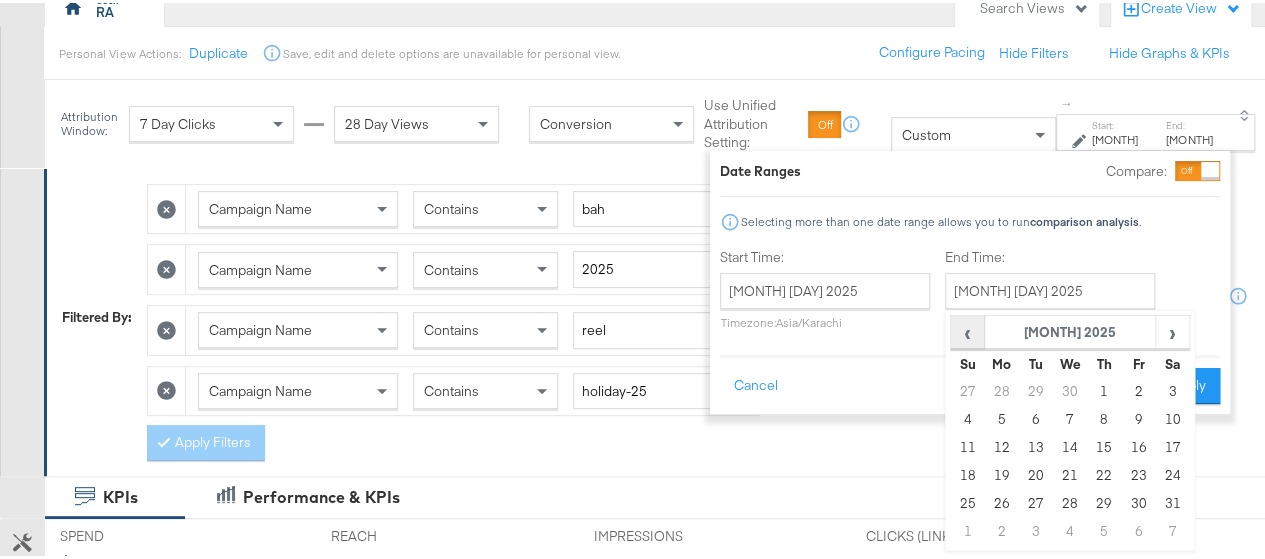 click on "‹" at bounding box center (967, 329) 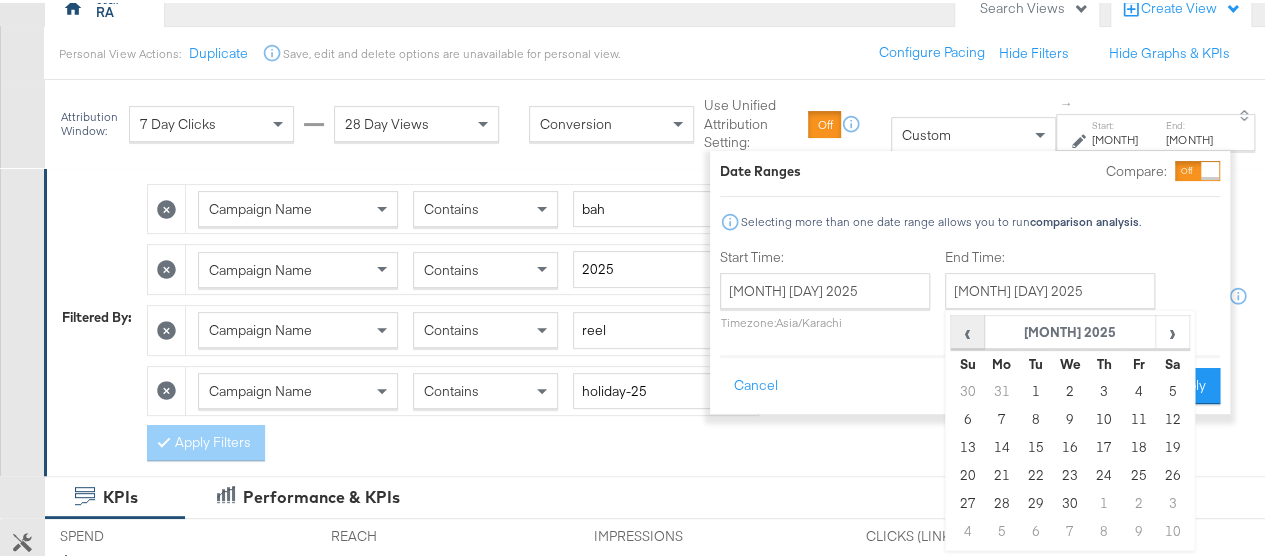 click on "‹" at bounding box center [967, 329] 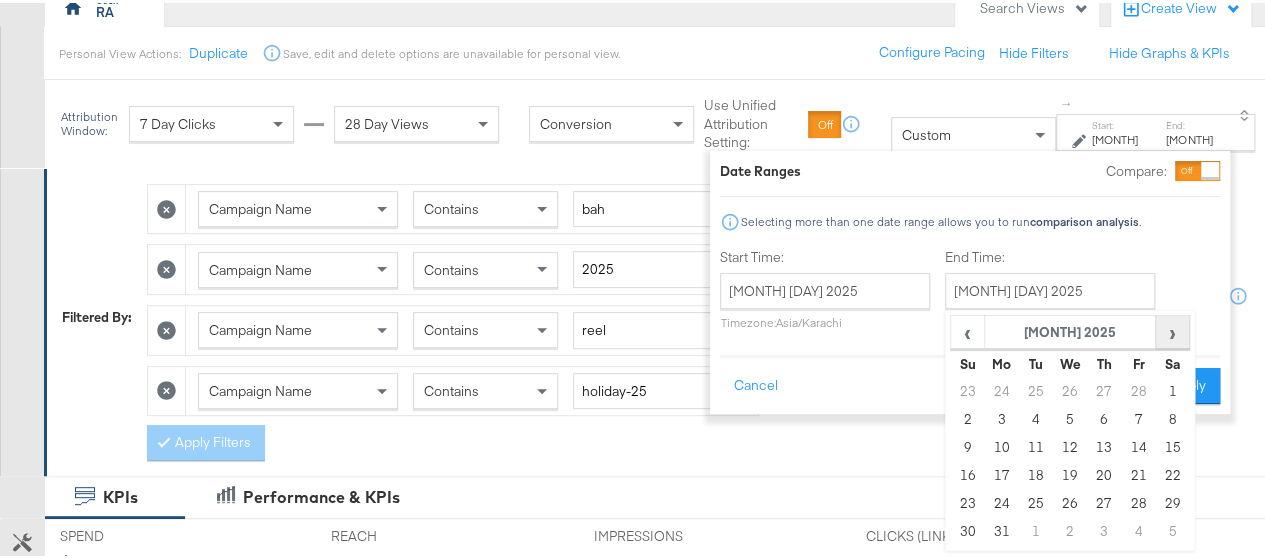 click on "›" at bounding box center [1172, 329] 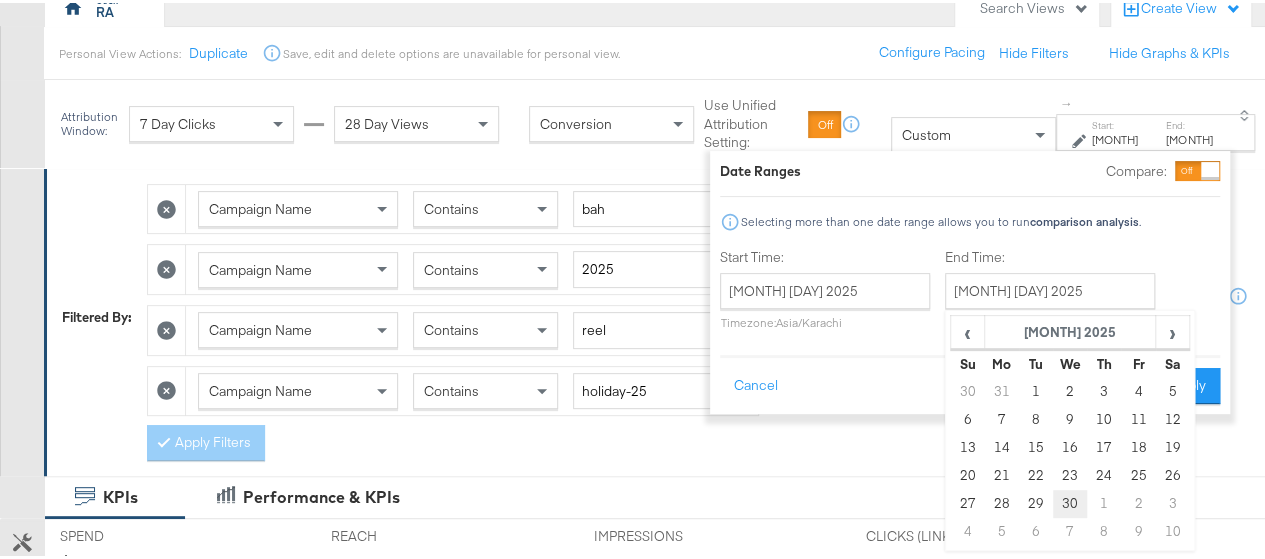 click on "30" at bounding box center (1070, 501) 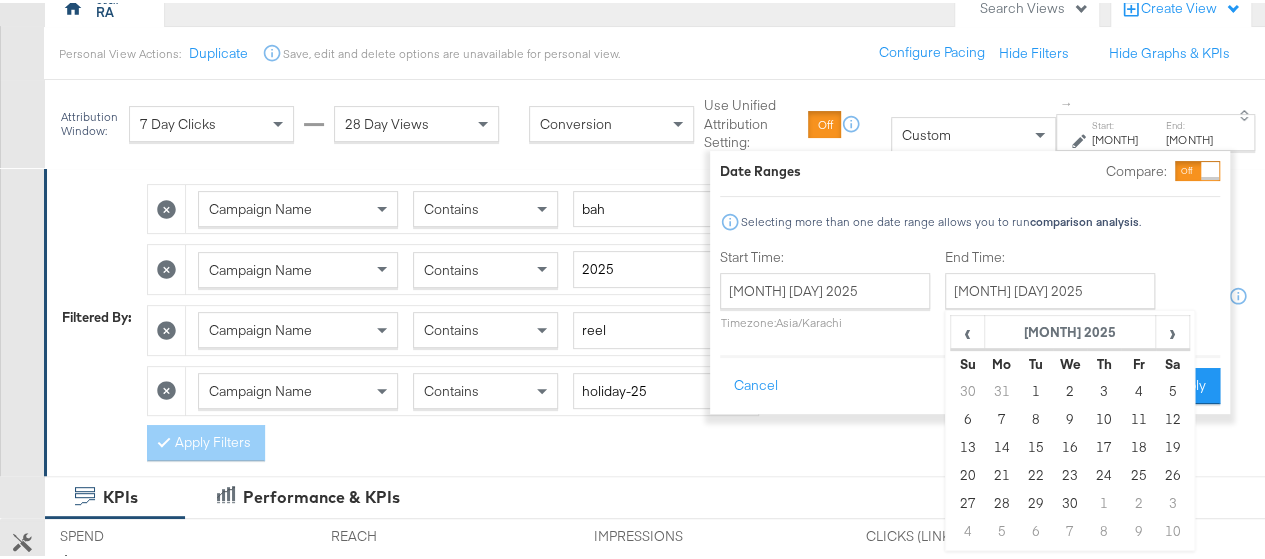 type on "April 30th 2025" 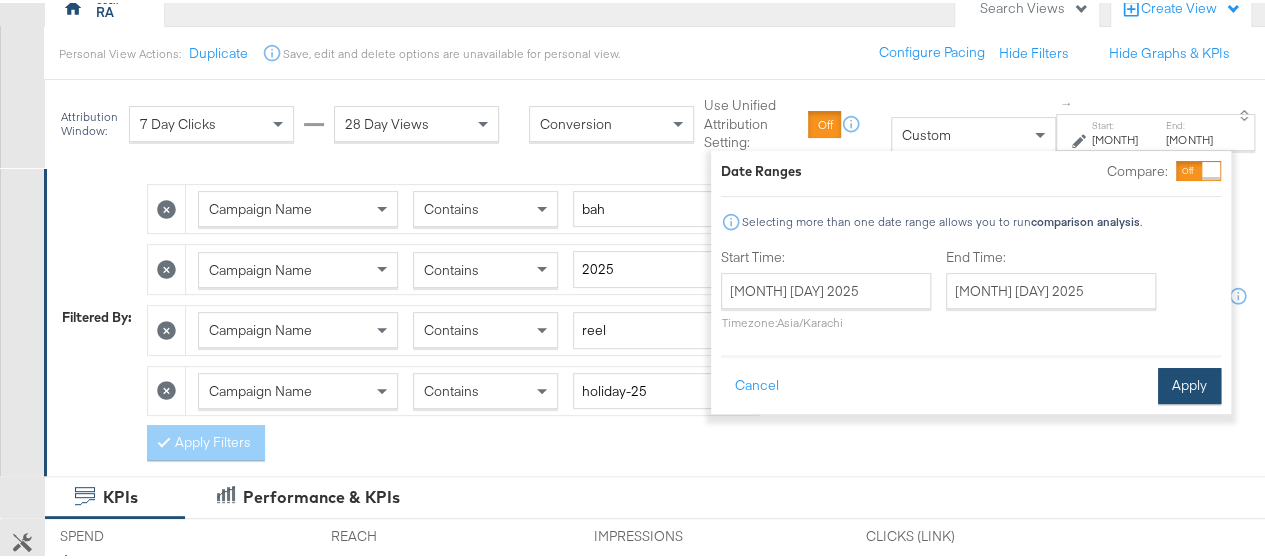 click on "Apply" at bounding box center (1189, 383) 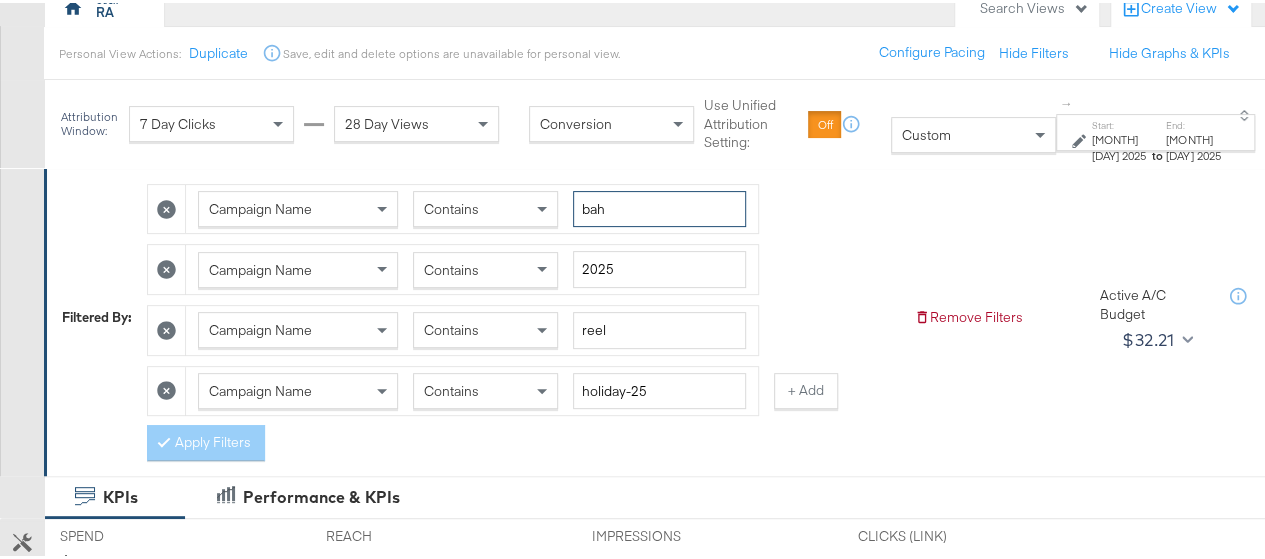 drag, startPoint x: 640, startPoint y: 207, endPoint x: 523, endPoint y: 217, distance: 117.426575 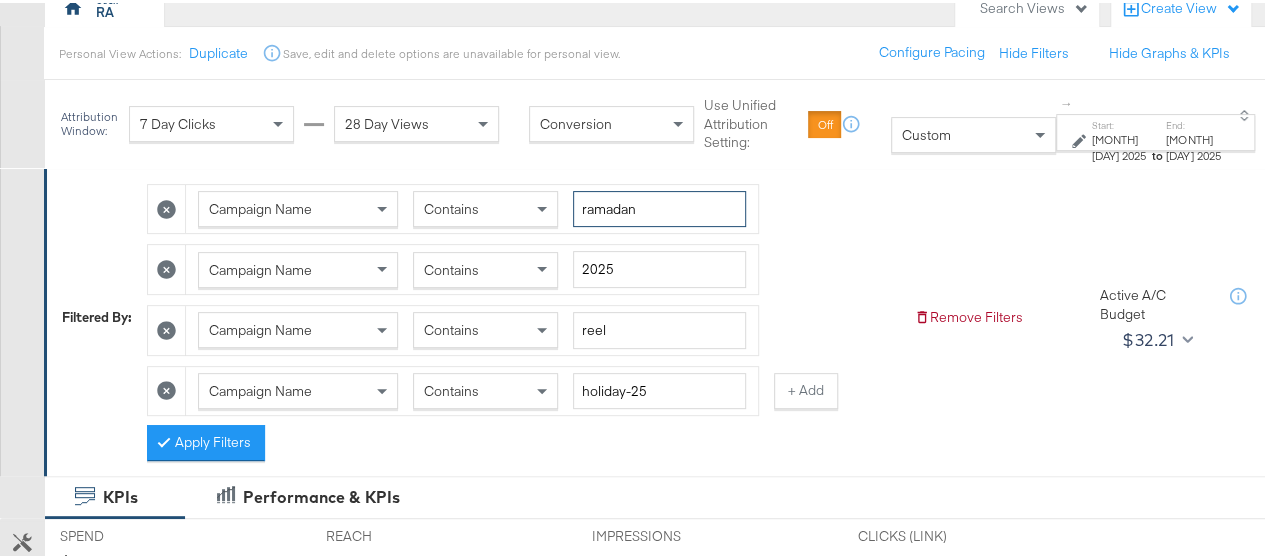 type on "ramadan" 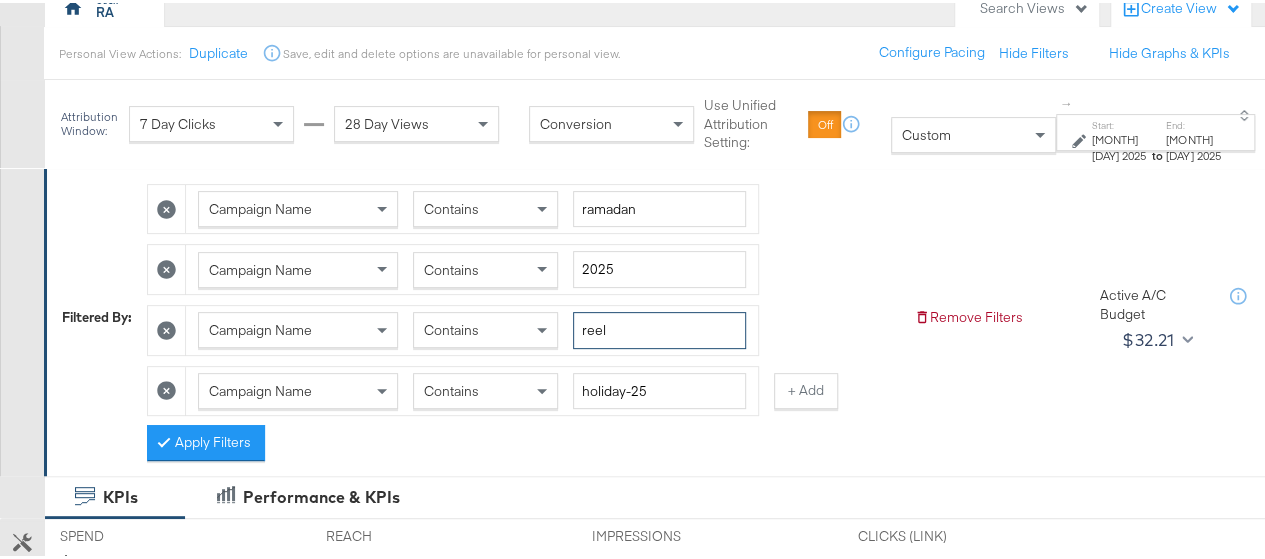 drag, startPoint x: 617, startPoint y: 324, endPoint x: 568, endPoint y: 329, distance: 49.25444 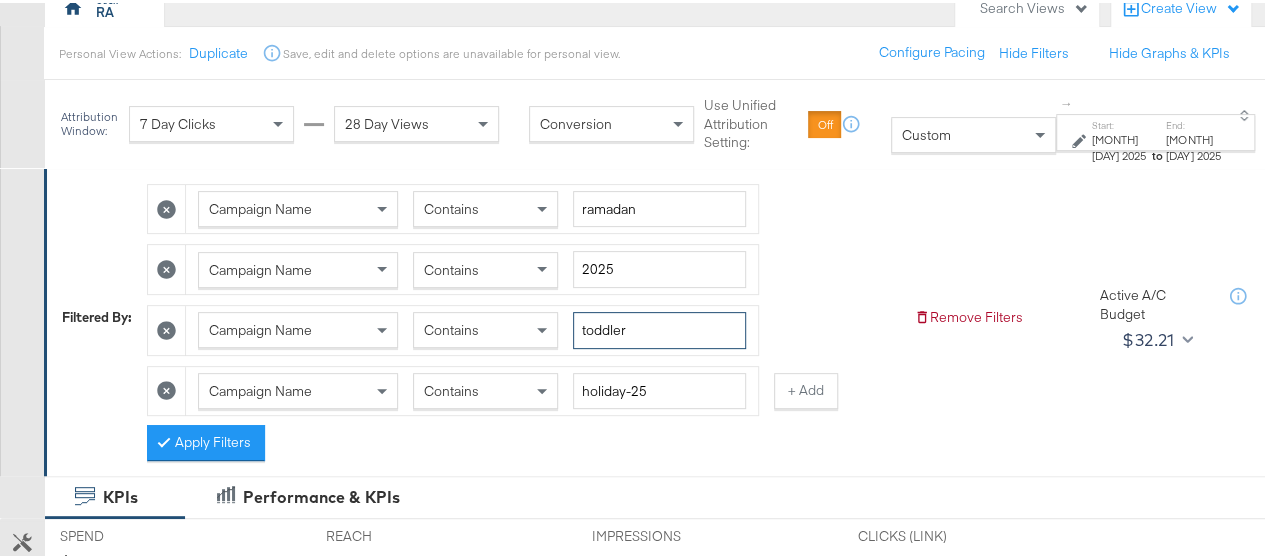 type on "toddler" 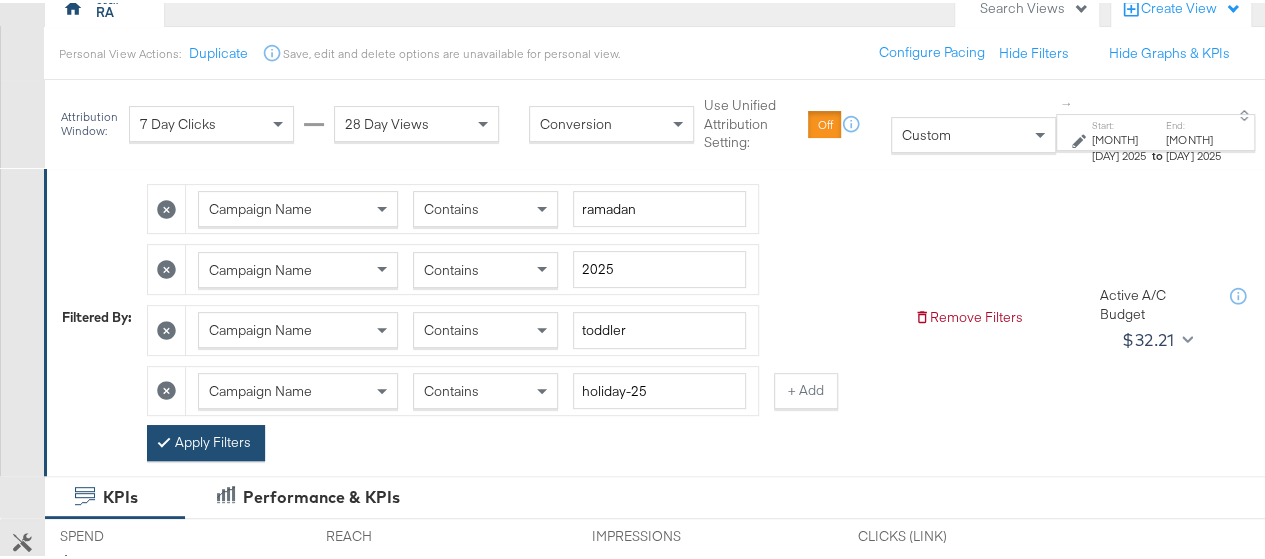 click 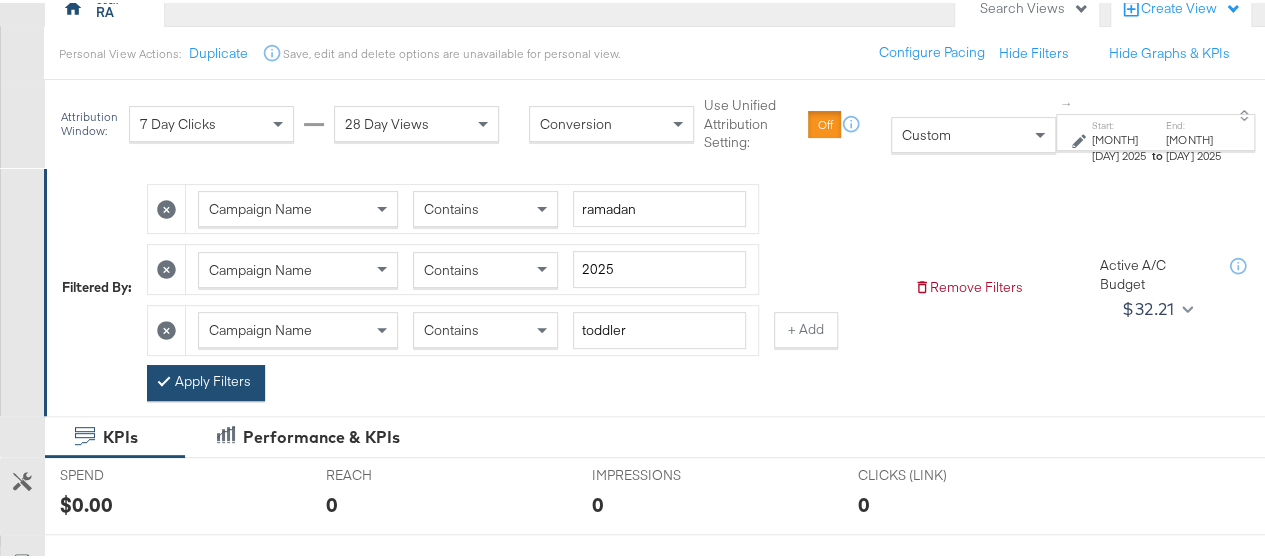 click on "Apply Filters" at bounding box center [206, 380] 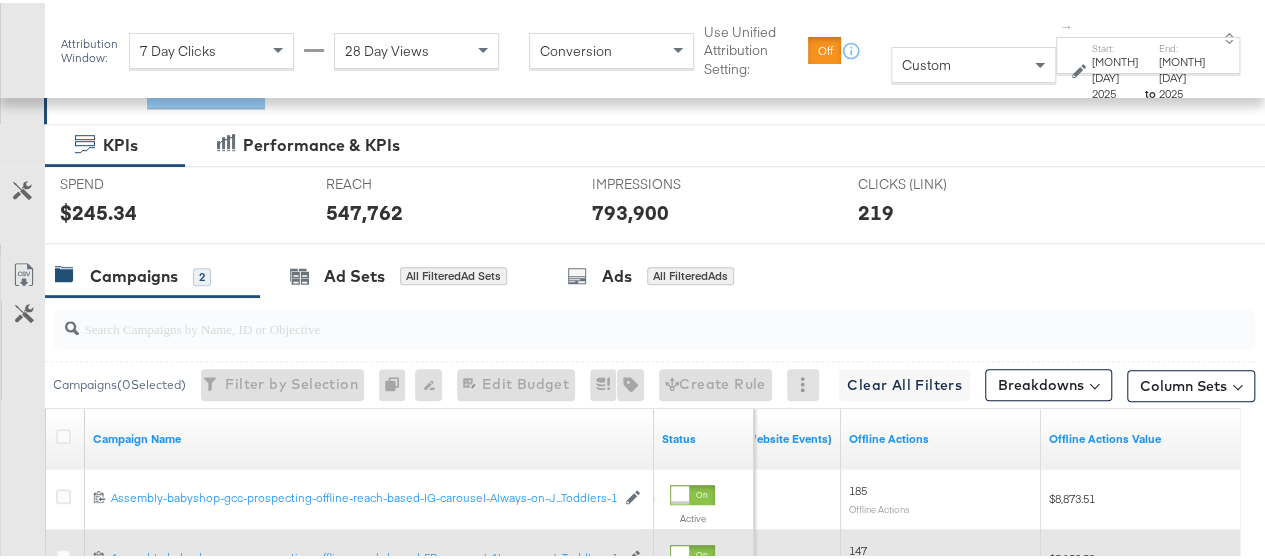 scroll, scrollTop: 692, scrollLeft: 0, axis: vertical 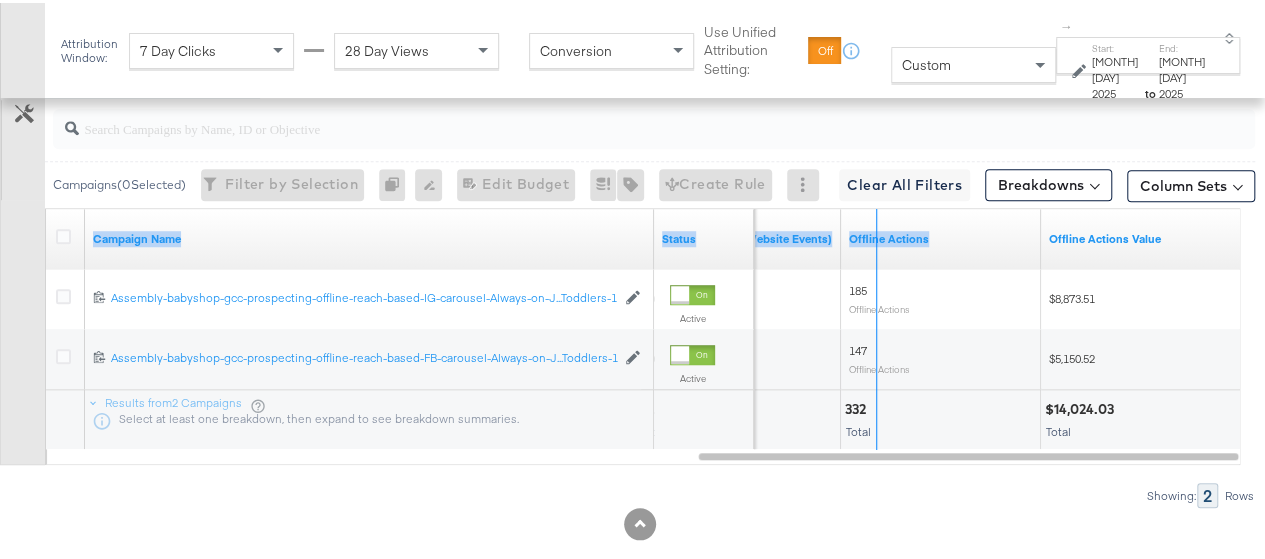 drag, startPoint x: 649, startPoint y: 232, endPoint x: 943, endPoint y: 249, distance: 294.4911 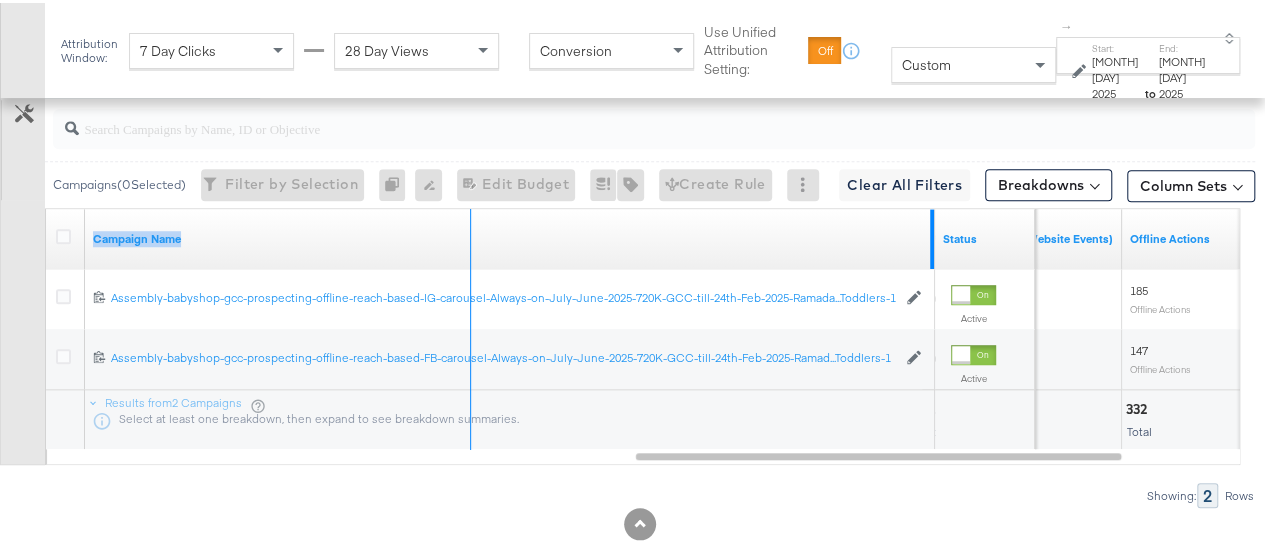 drag, startPoint x: 930, startPoint y: 243, endPoint x: 466, endPoint y: 245, distance: 464.0043 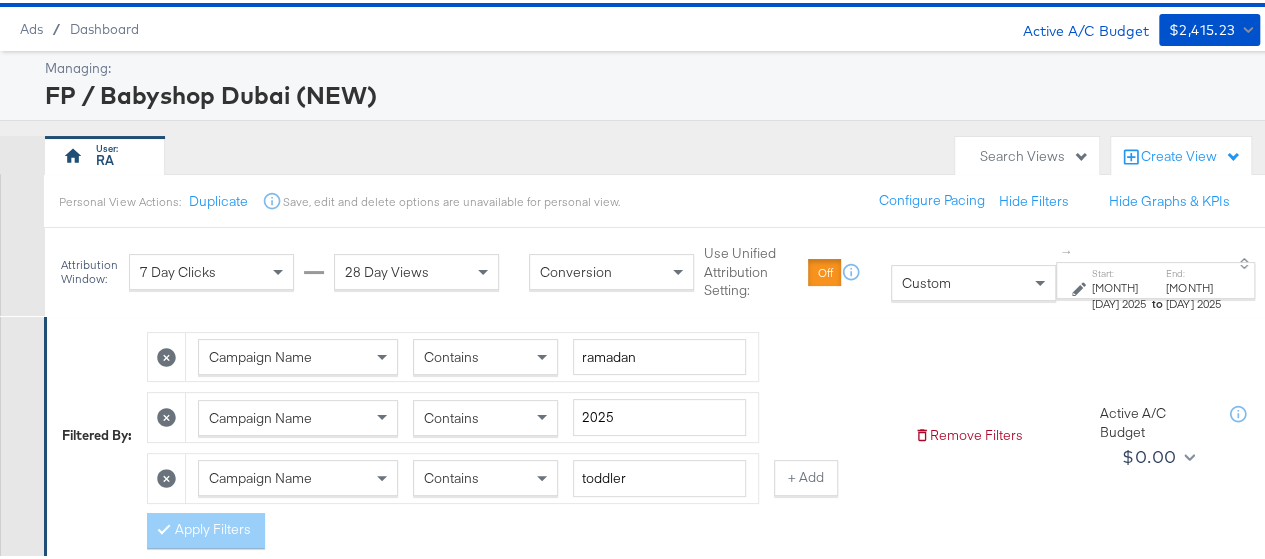scroll, scrollTop: 0, scrollLeft: 0, axis: both 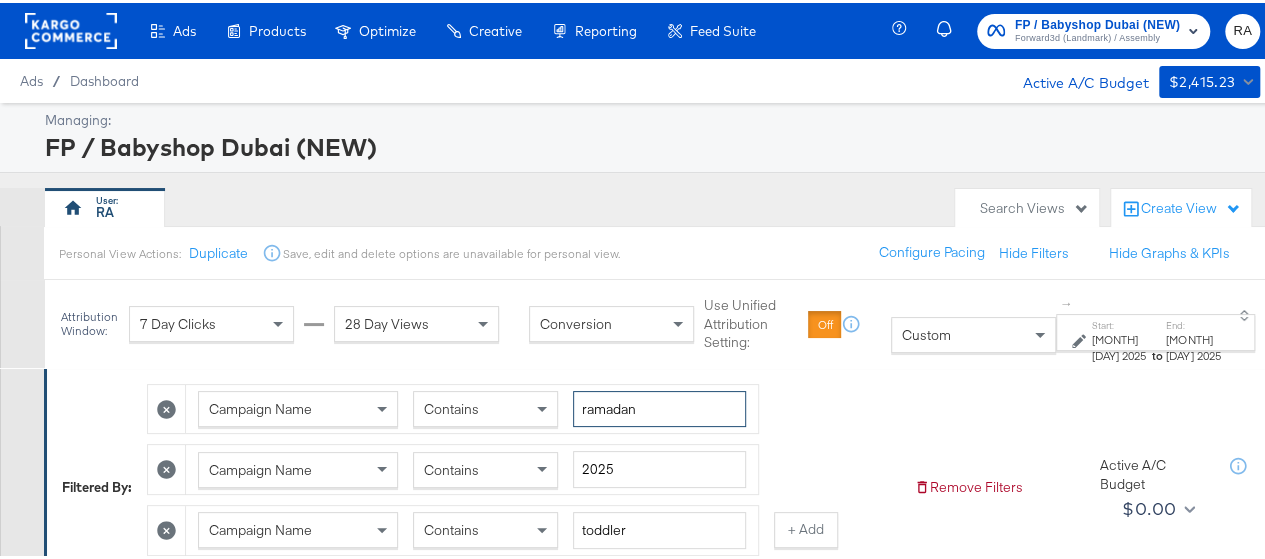 click on "ramadan" at bounding box center (659, 406) 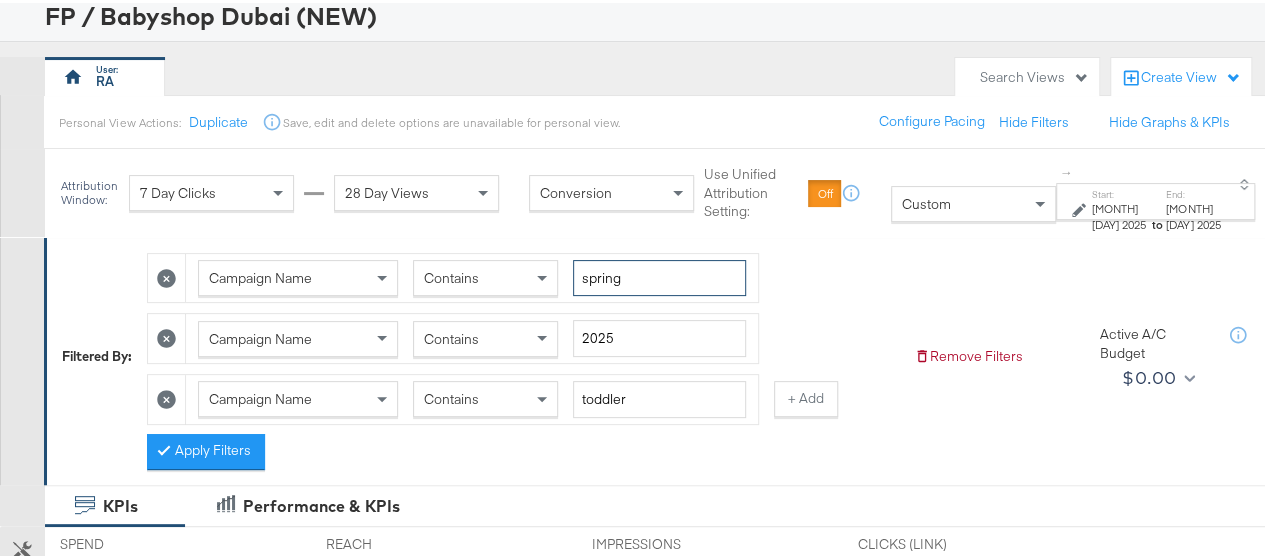 scroll, scrollTop: 300, scrollLeft: 0, axis: vertical 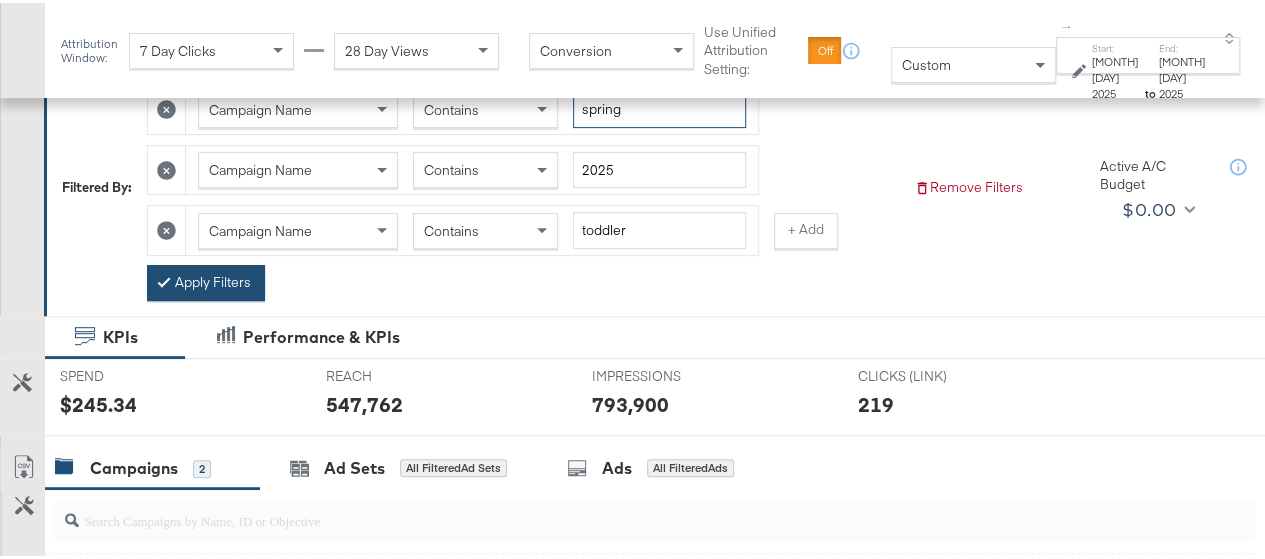 type on "spring" 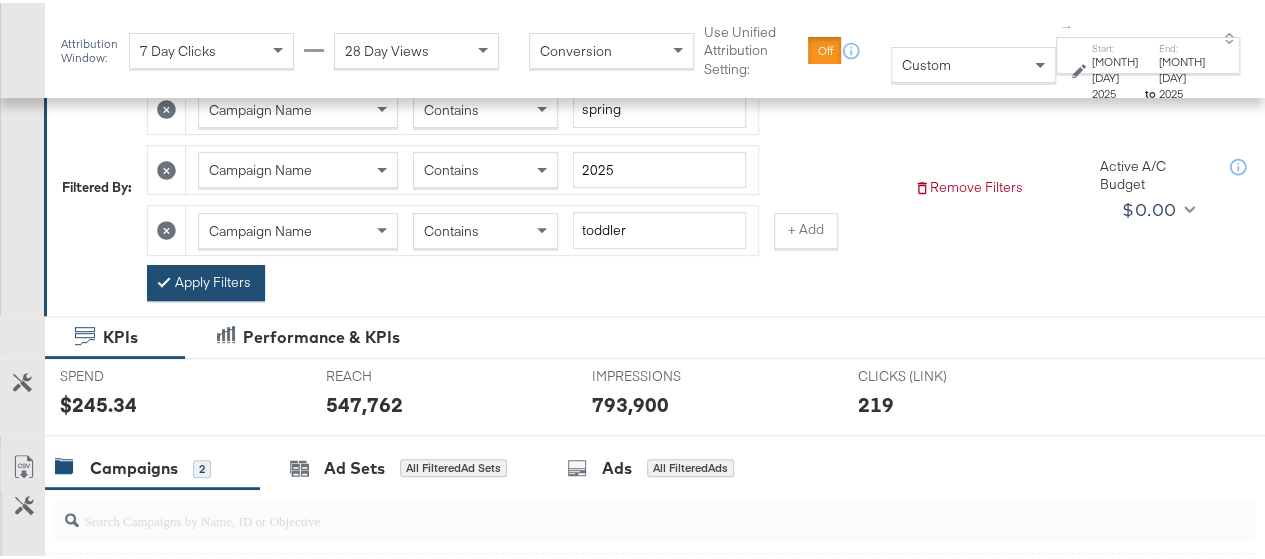 click on "Apply Filters" at bounding box center [206, 280] 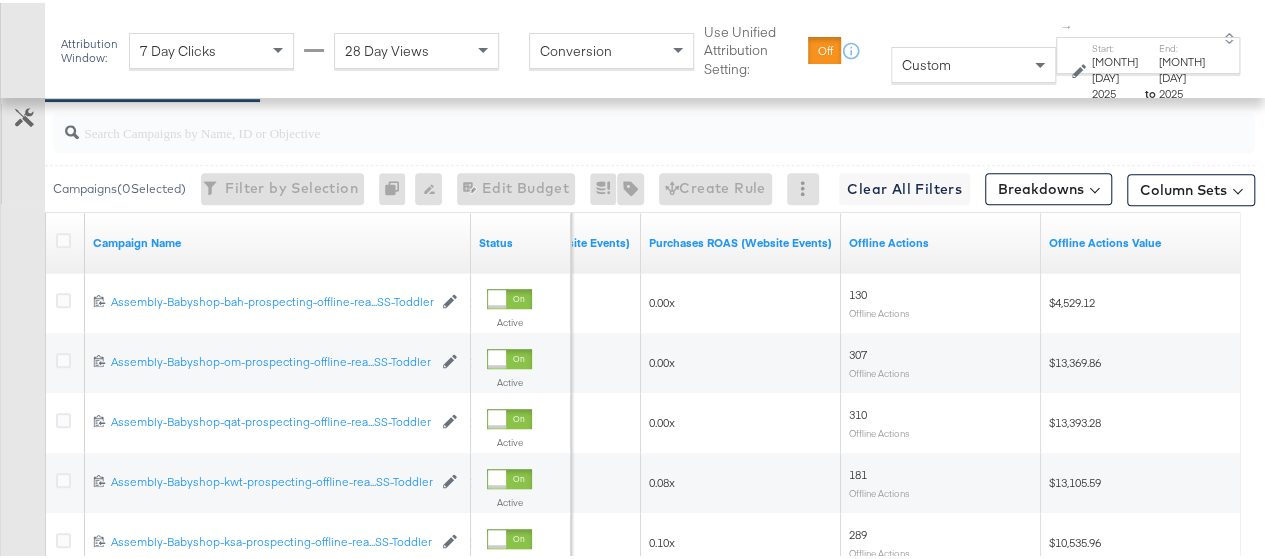 scroll, scrollTop: 858, scrollLeft: 0, axis: vertical 